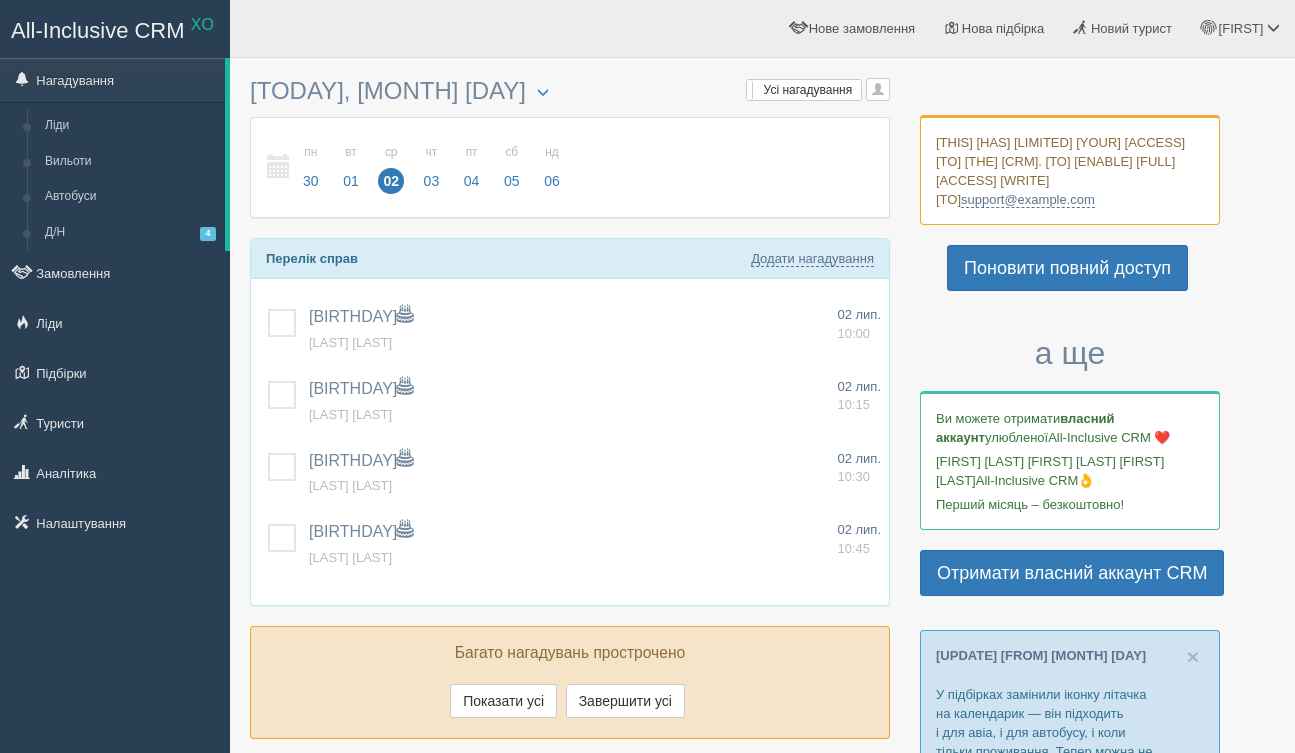 scroll, scrollTop: 0, scrollLeft: 0, axis: both 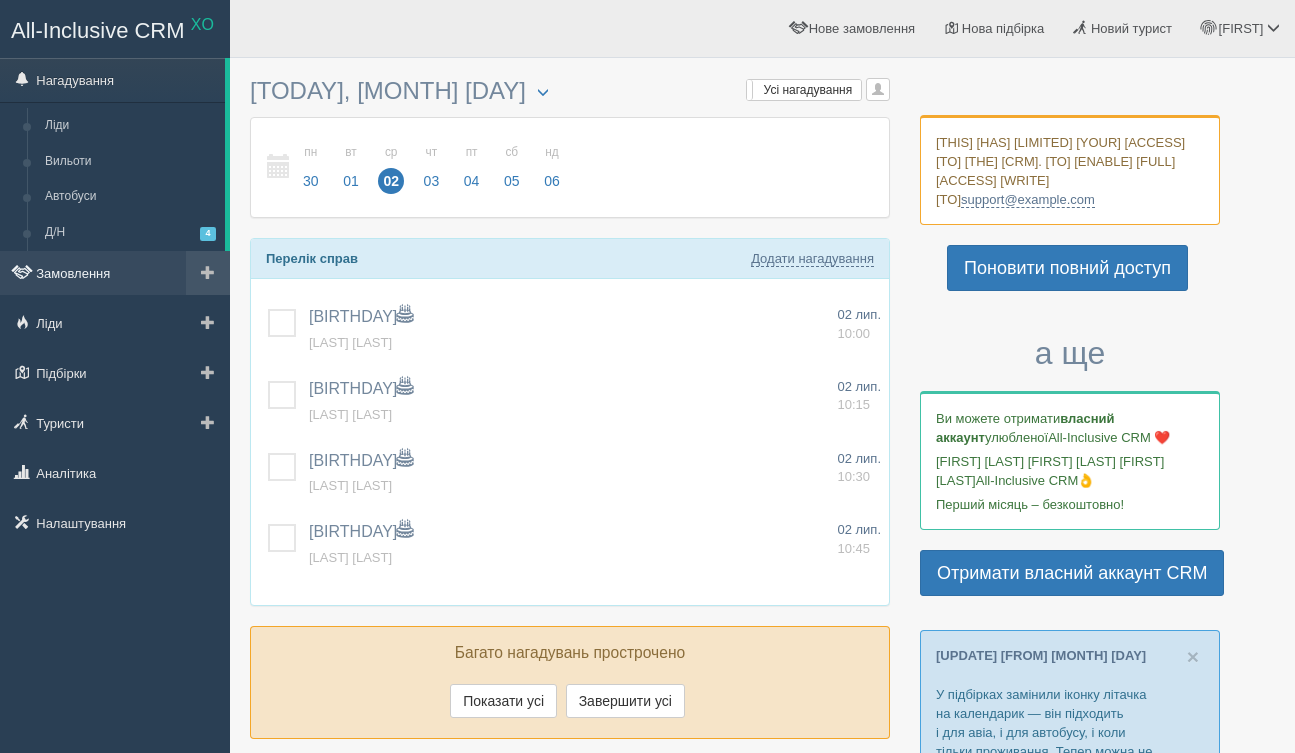 click on "Замовлення" at bounding box center [115, 273] 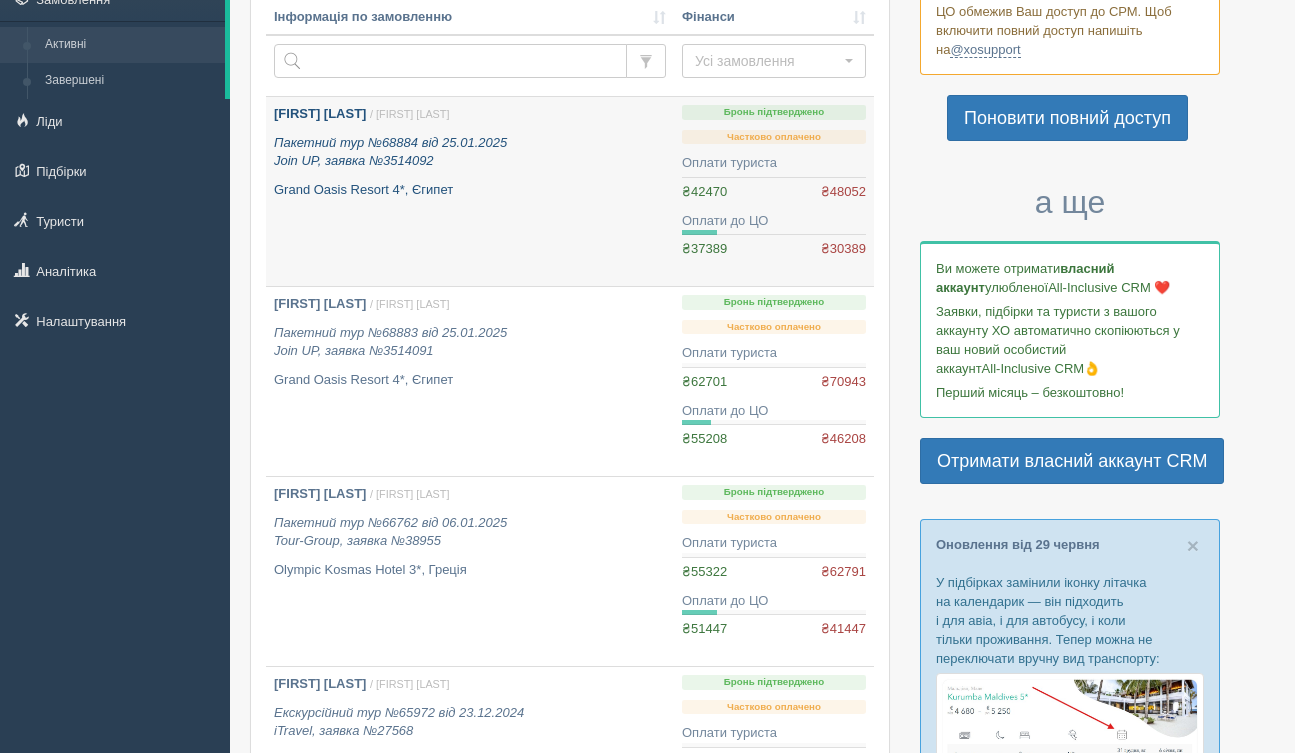 scroll, scrollTop: 211, scrollLeft: 0, axis: vertical 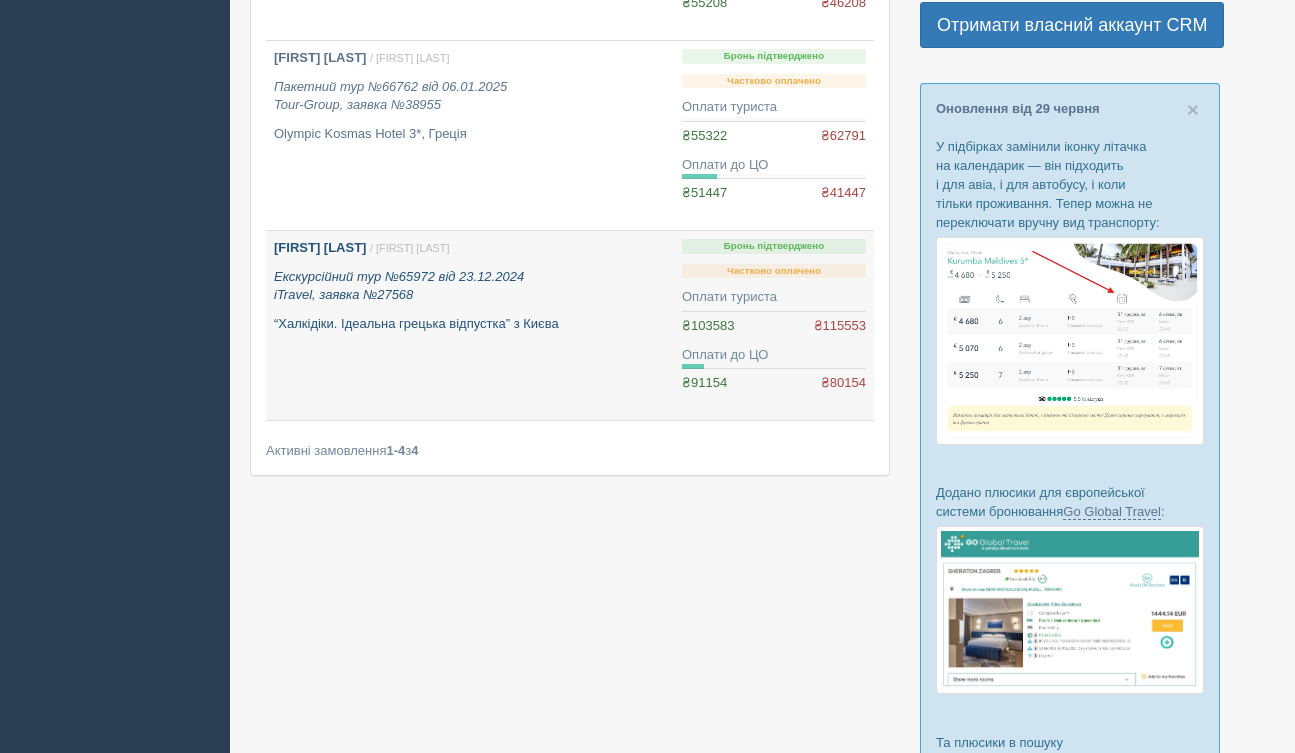 click on "Екскурсійний тур №65972 від 23.12.2024
iTravel, заявка №27568" at bounding box center [470, 286] 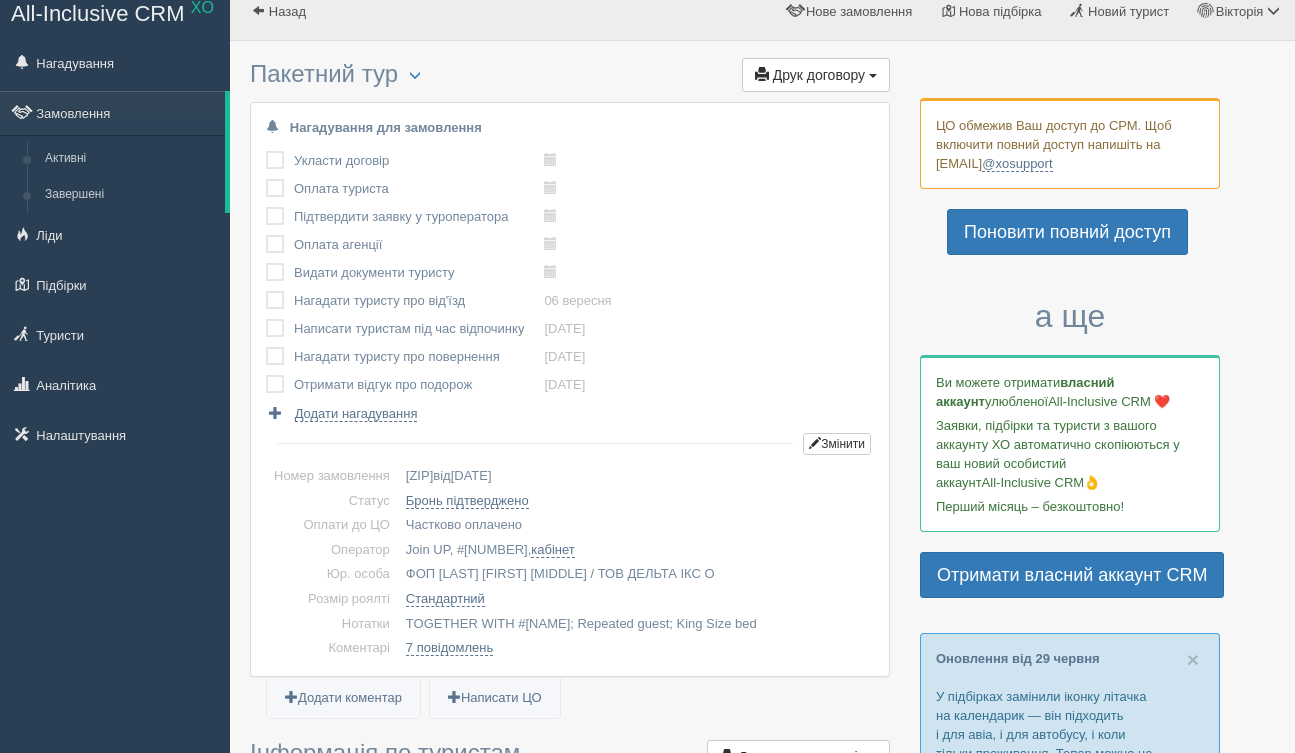 scroll, scrollTop: 186, scrollLeft: 0, axis: vertical 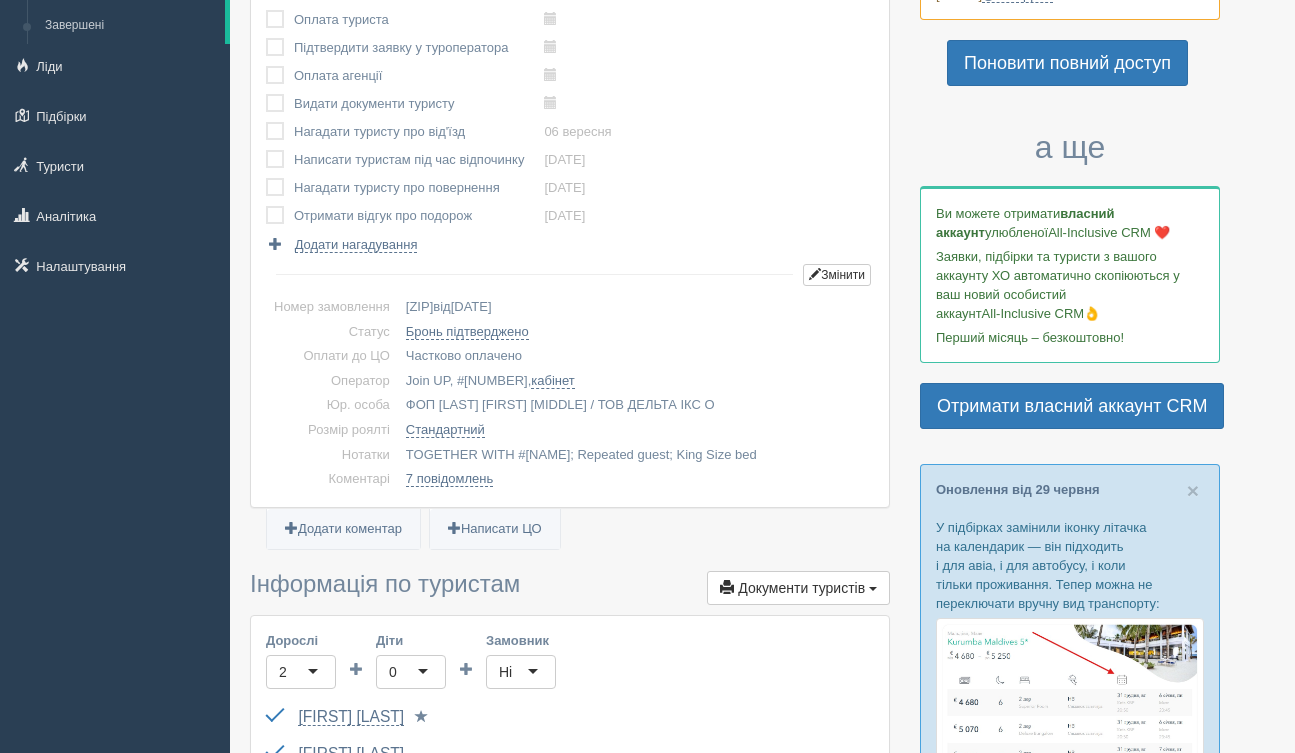 drag, startPoint x: 557, startPoint y: 303, endPoint x: 259, endPoint y: 311, distance: 298.10736 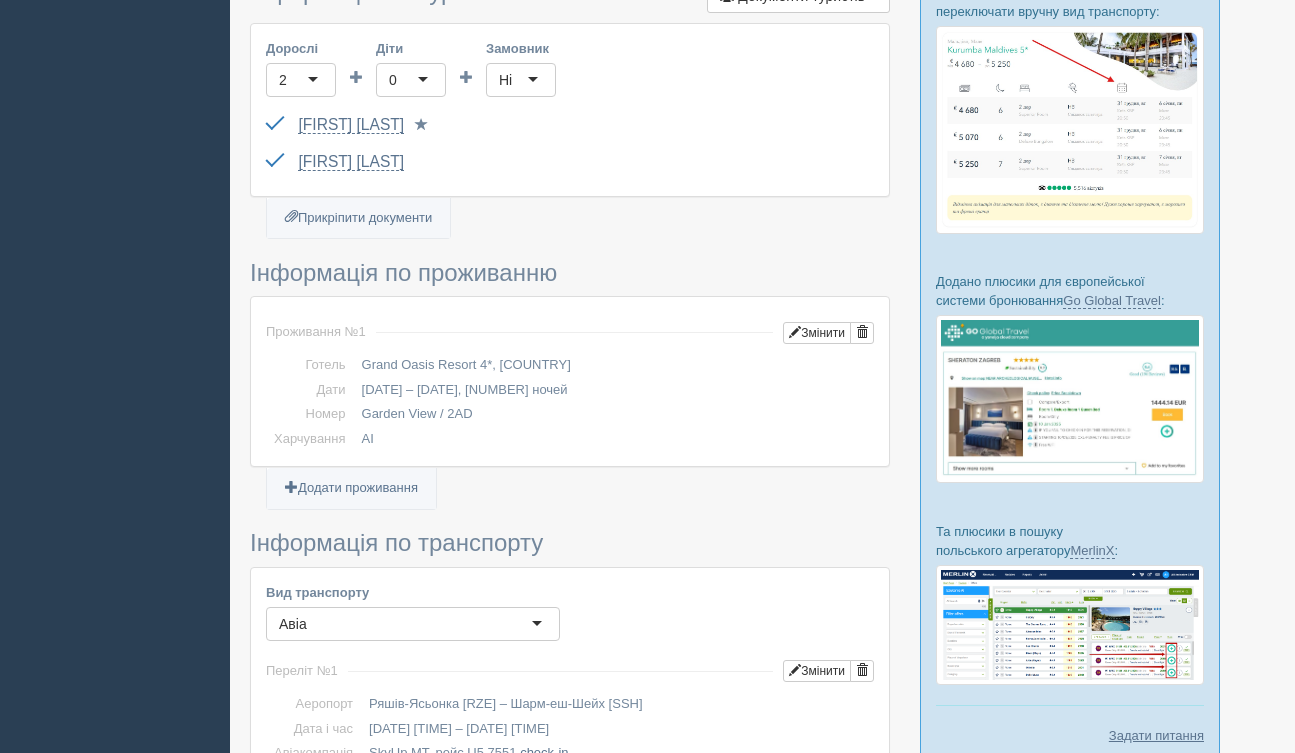 scroll, scrollTop: 850, scrollLeft: 0, axis: vertical 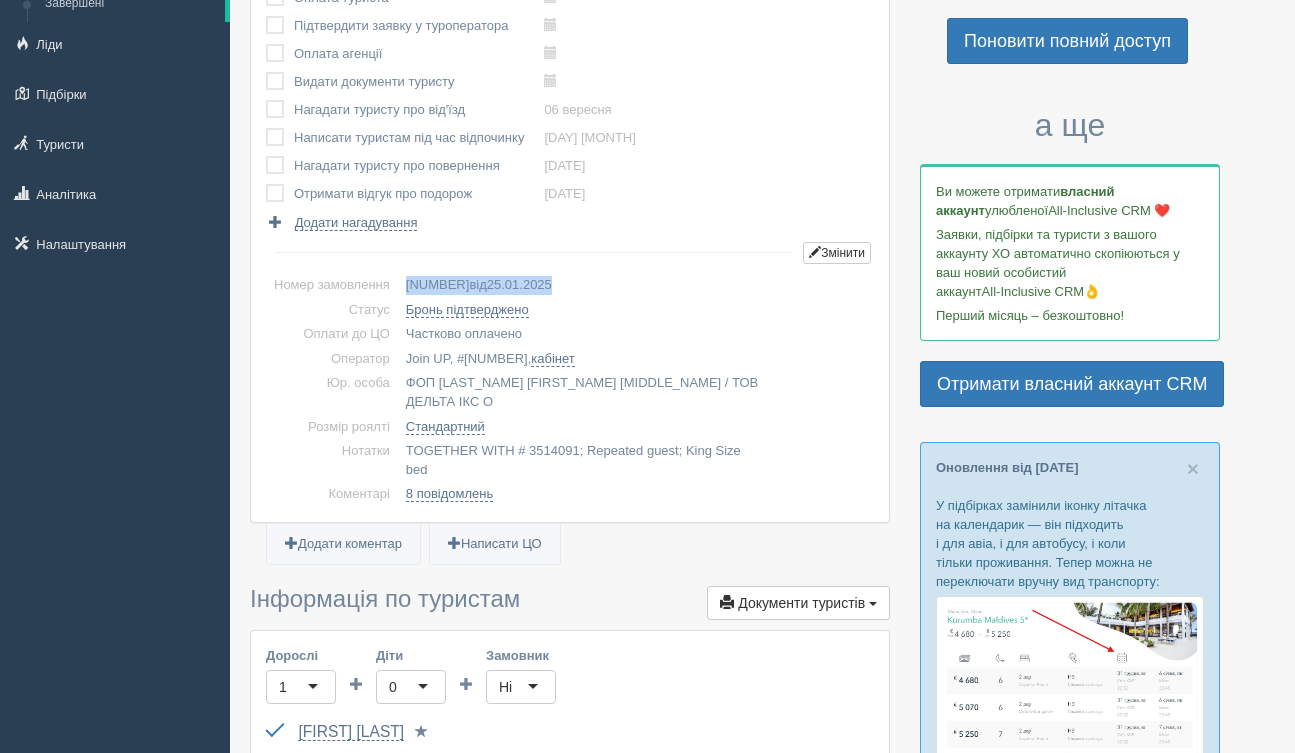 drag, startPoint x: 497, startPoint y: 288, endPoint x: 412, endPoint y: 288, distance: 85 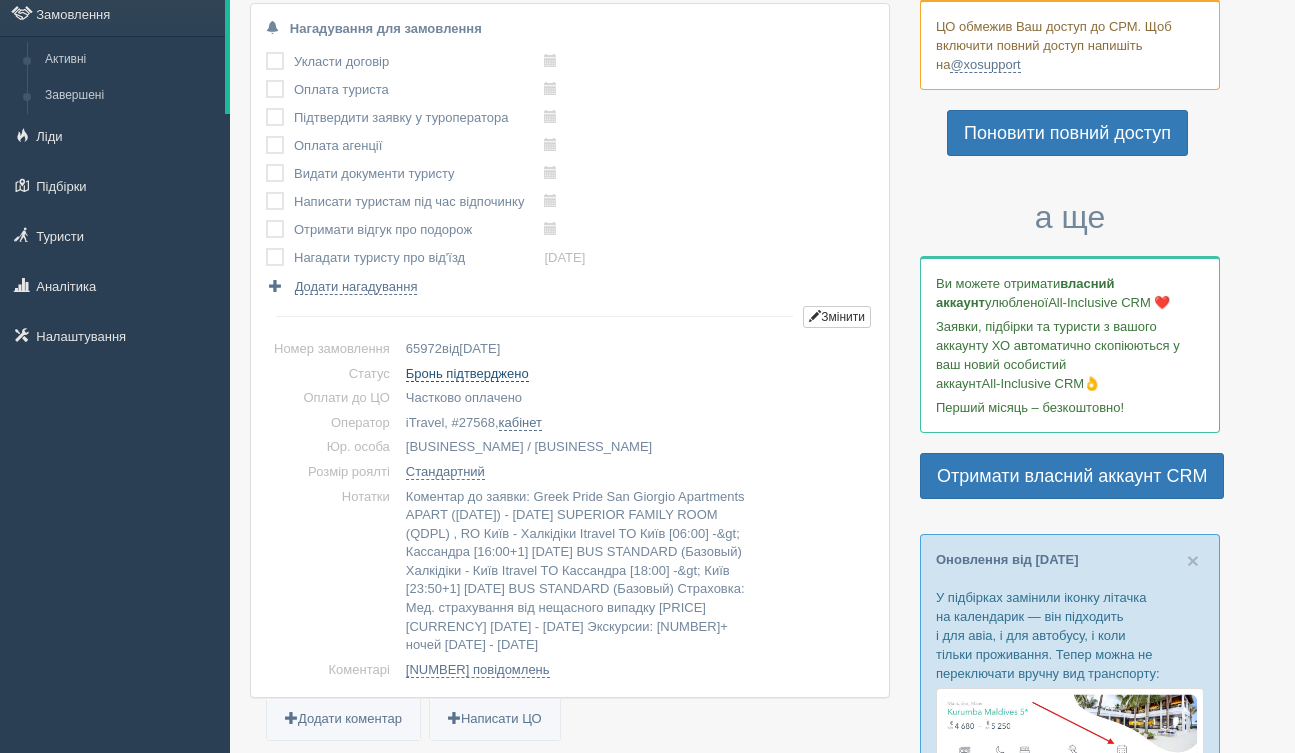 scroll, scrollTop: 117, scrollLeft: 0, axis: vertical 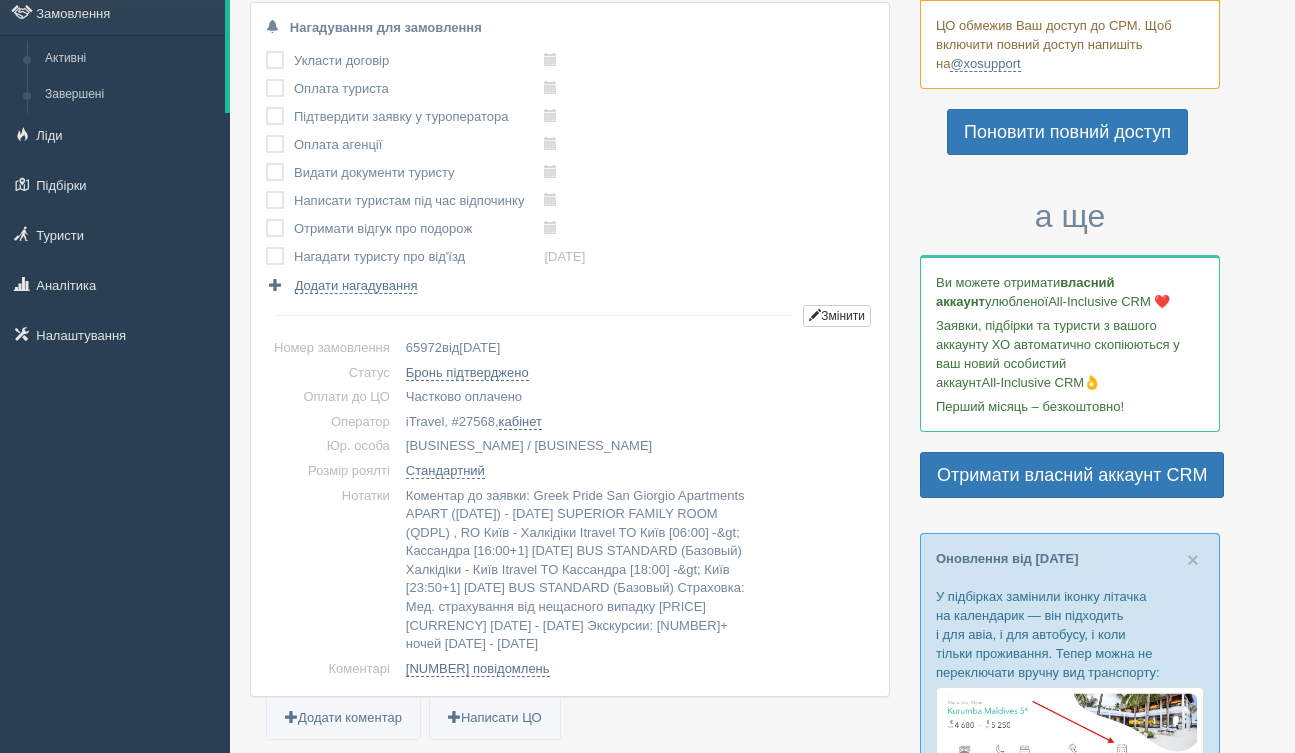 drag, startPoint x: 569, startPoint y: 356, endPoint x: 269, endPoint y: 348, distance: 300.10666 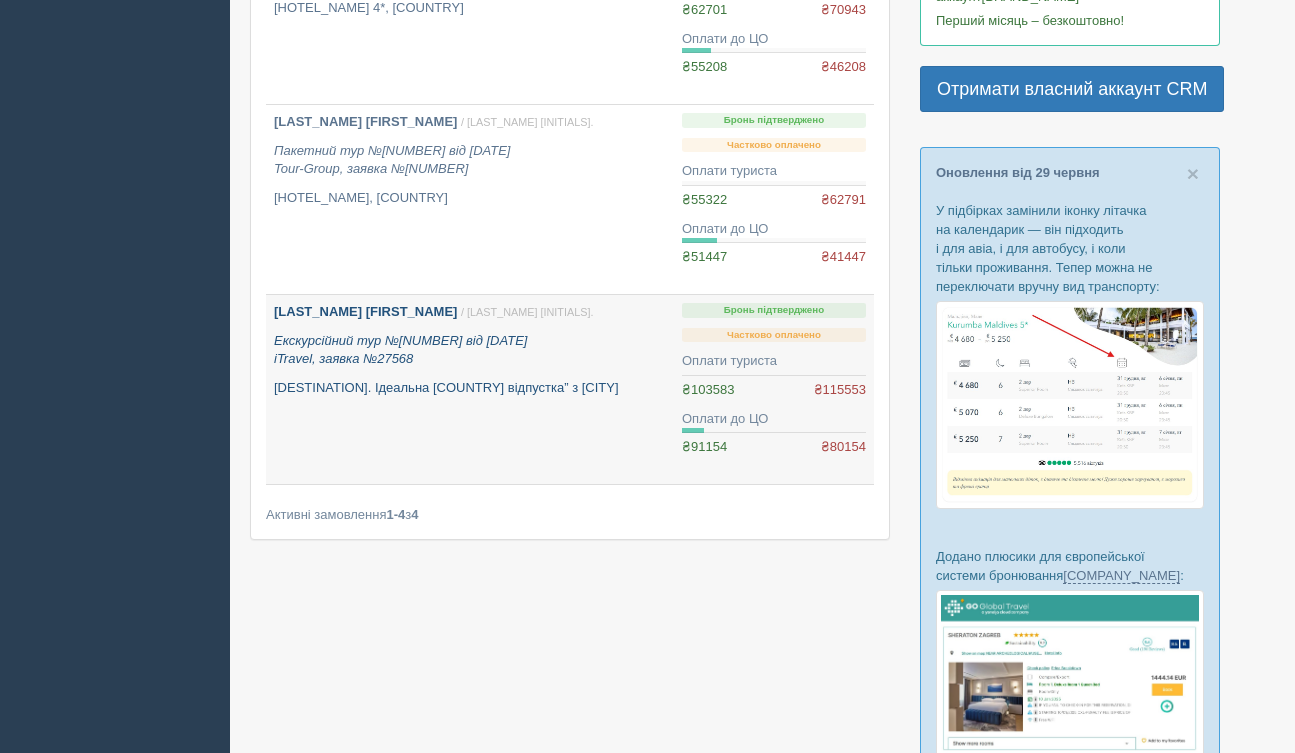 scroll, scrollTop: 310, scrollLeft: 0, axis: vertical 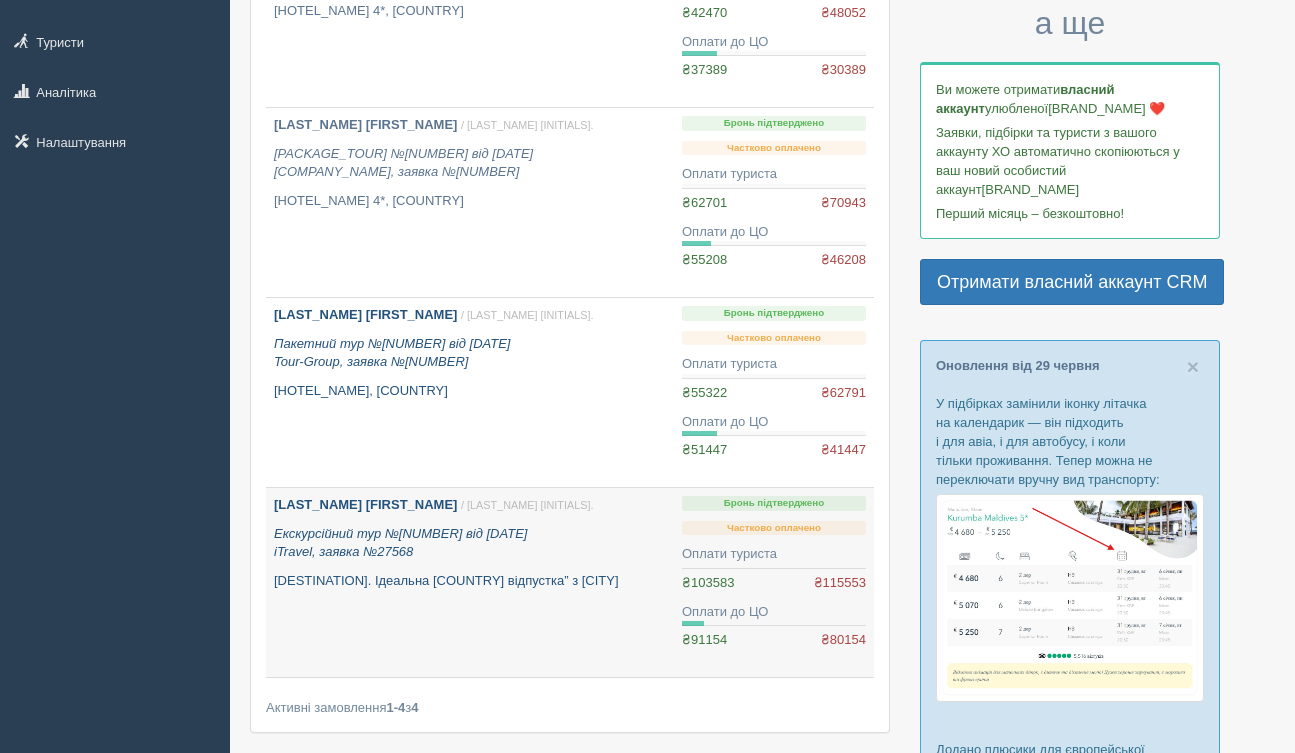 click on "LYPEI DIANA
/ Вікторія В.
Пакетний тур №66762 від 06.01.2025
Tour-Group, заявка №38955
Olympic Kosmas Hotel 3*, Греція" at bounding box center [470, 392] 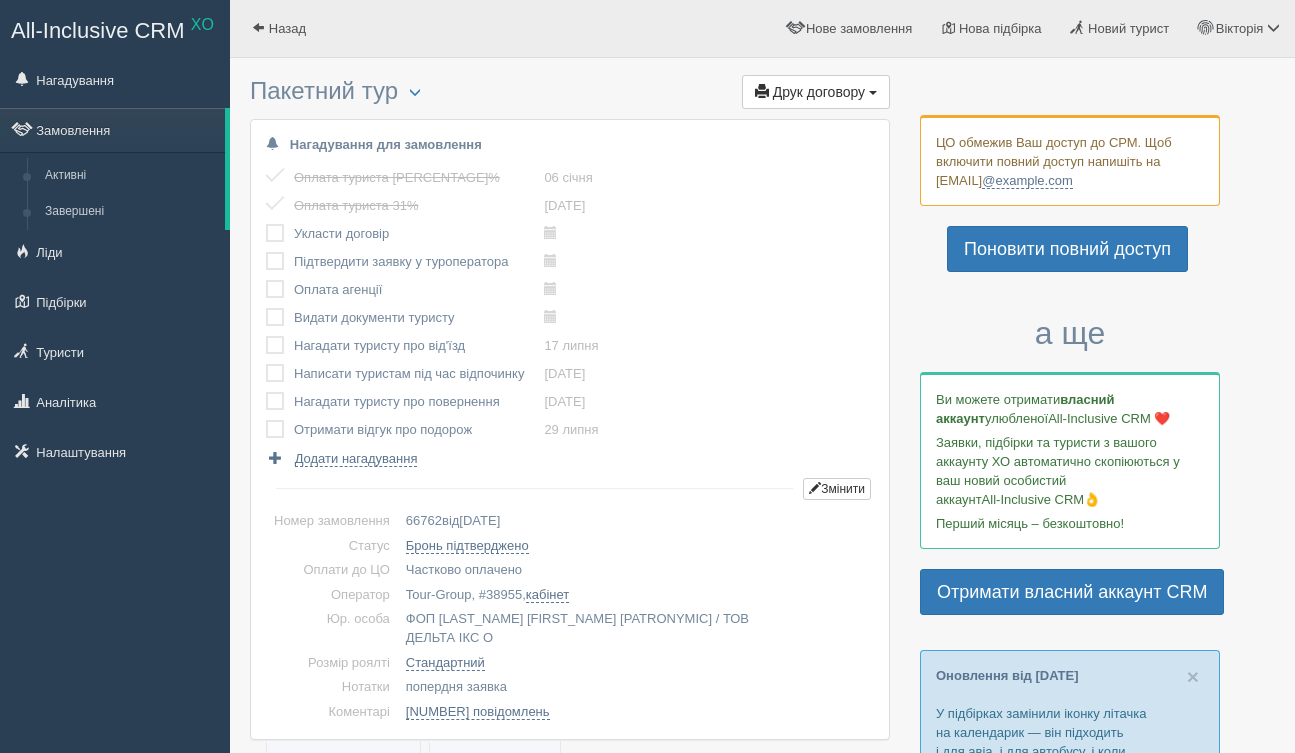 scroll, scrollTop: 175, scrollLeft: 0, axis: vertical 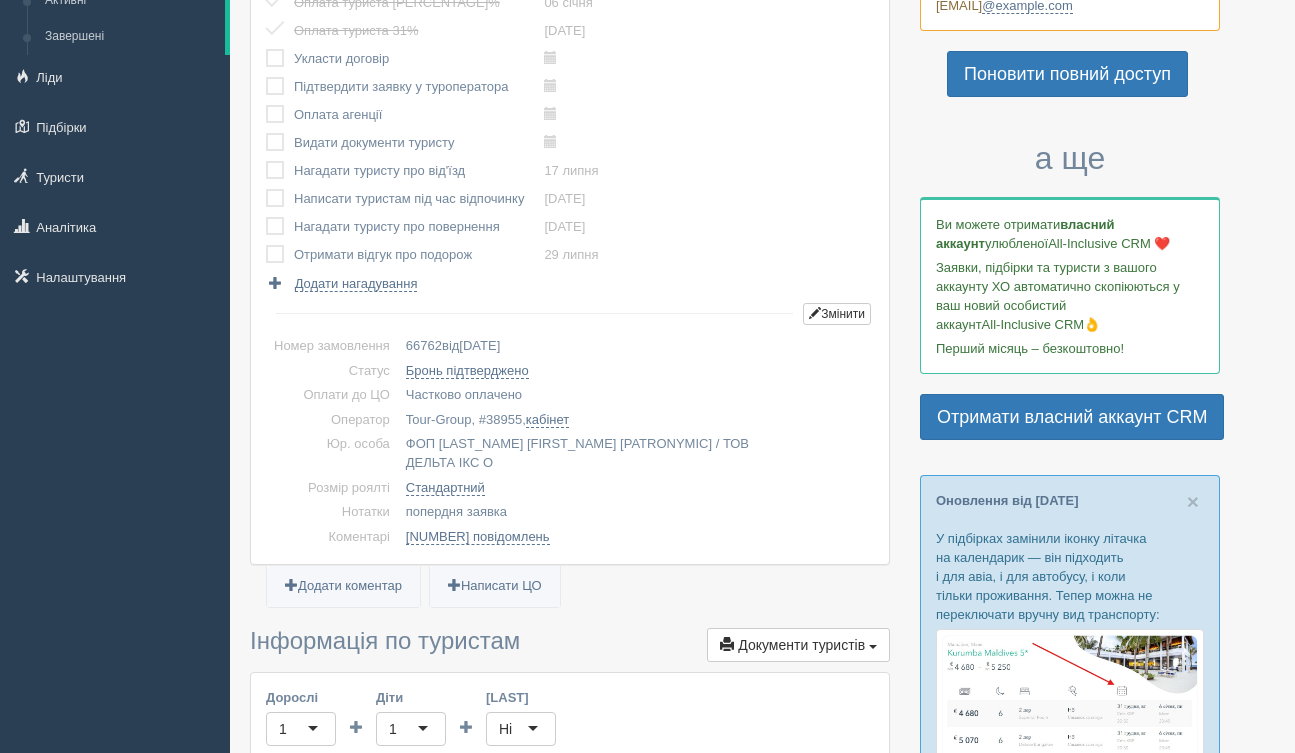 drag, startPoint x: 570, startPoint y: 351, endPoint x: 267, endPoint y: 350, distance: 303.00165 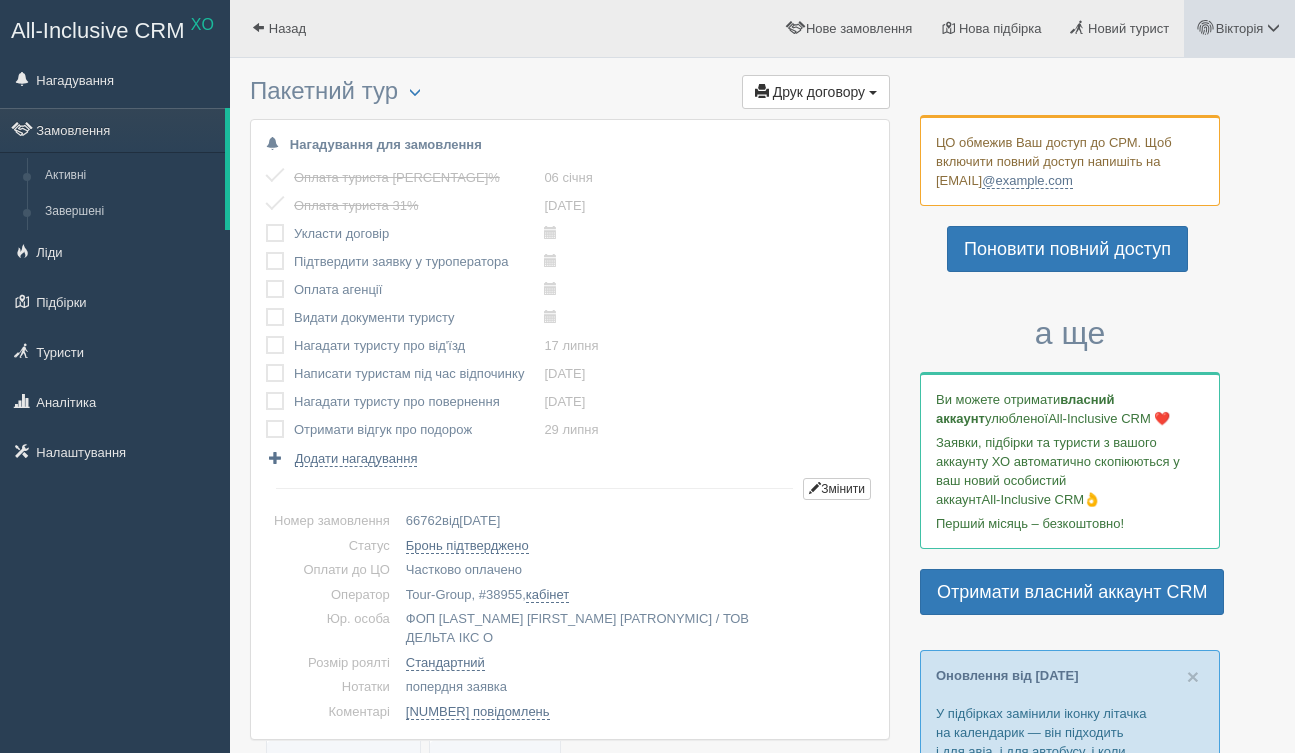 click on "Вікторія" at bounding box center [1240, 28] 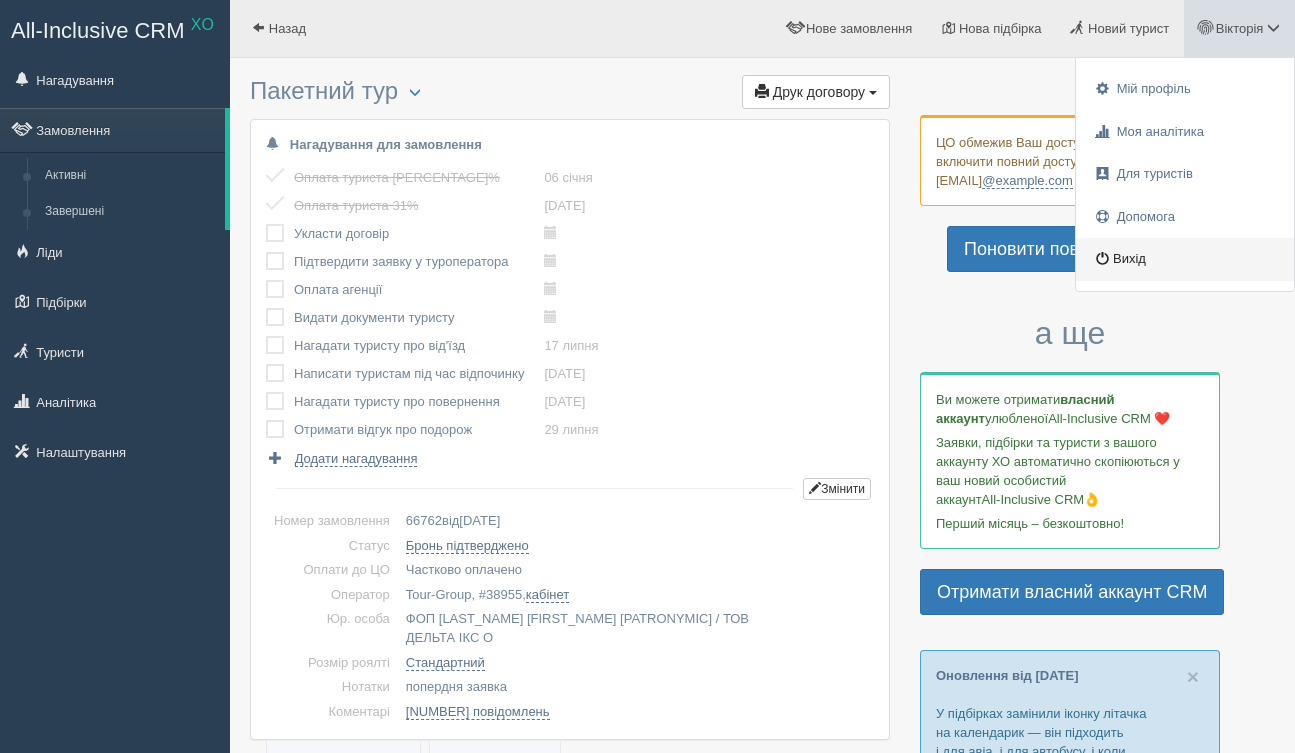 click on "Вихід" at bounding box center (1185, 259) 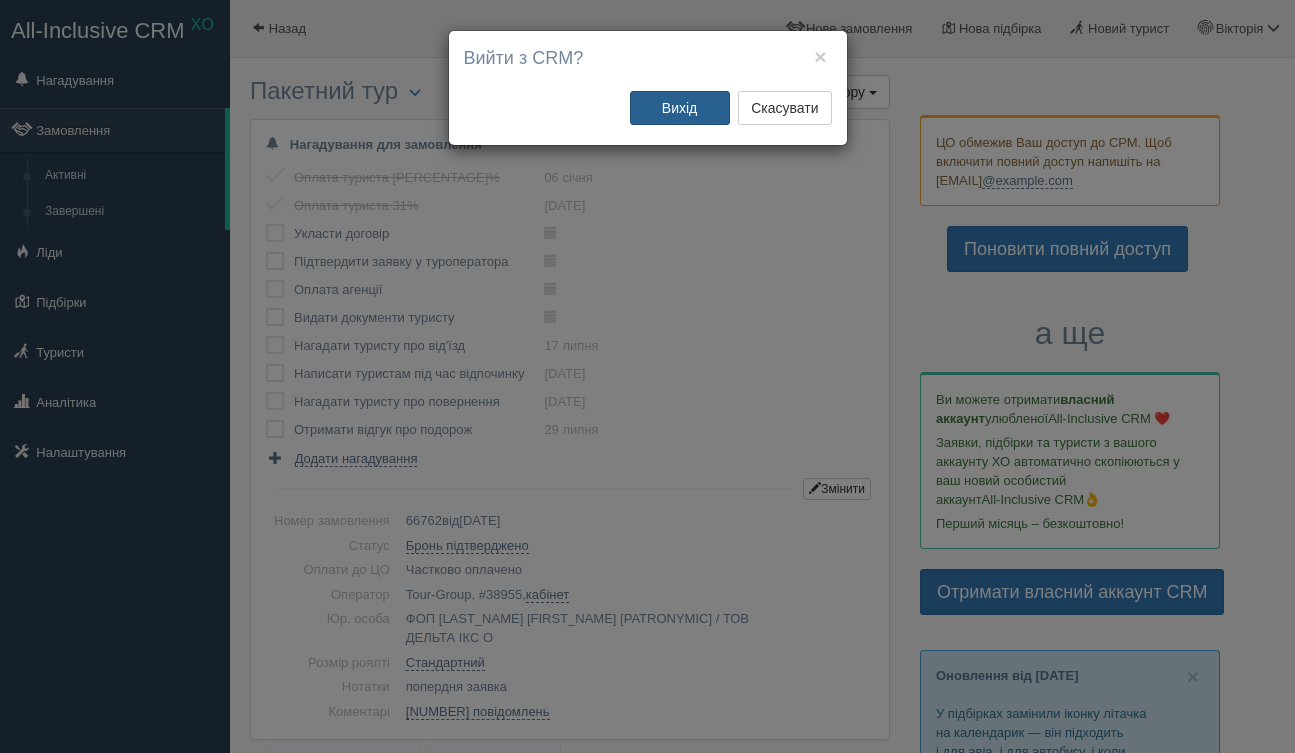 click on "Вихід" at bounding box center [680, 108] 